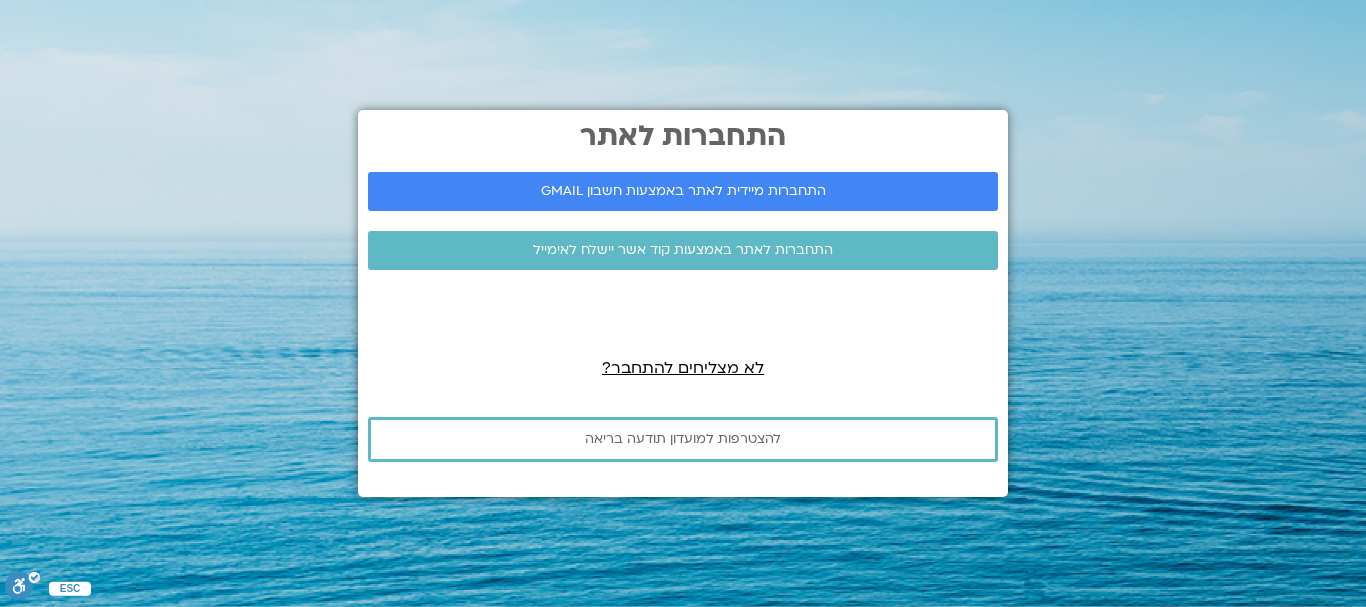 scroll, scrollTop: 0, scrollLeft: 0, axis: both 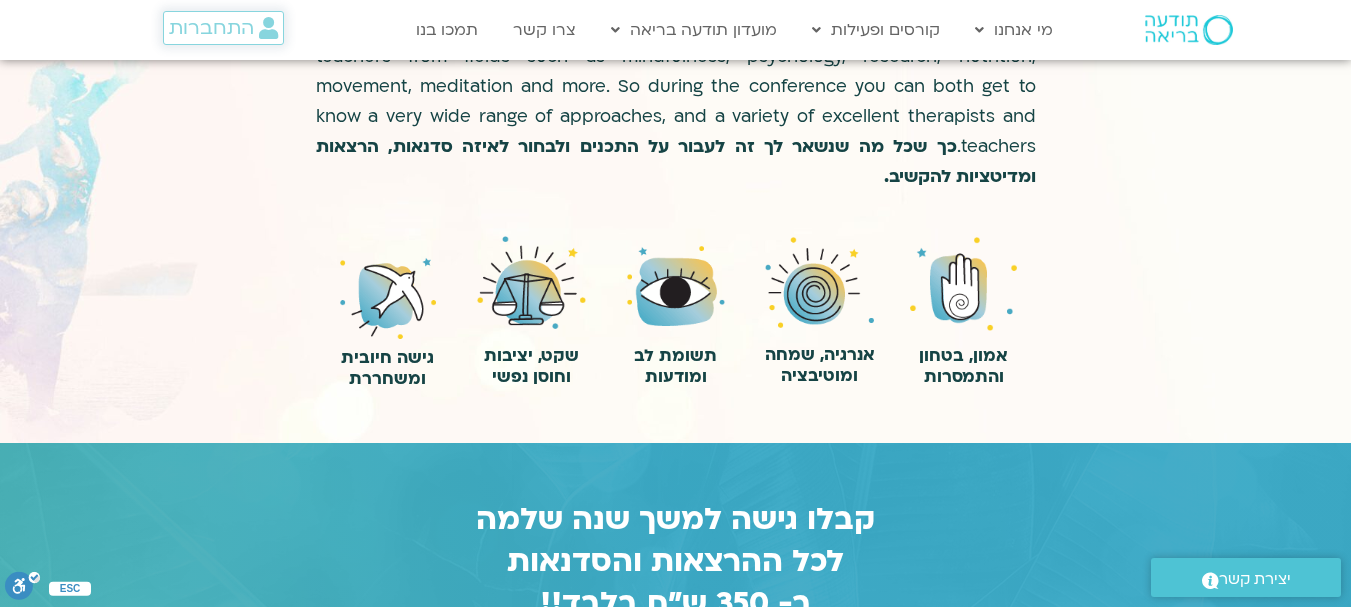 click on "התחברות" at bounding box center (211, 28) 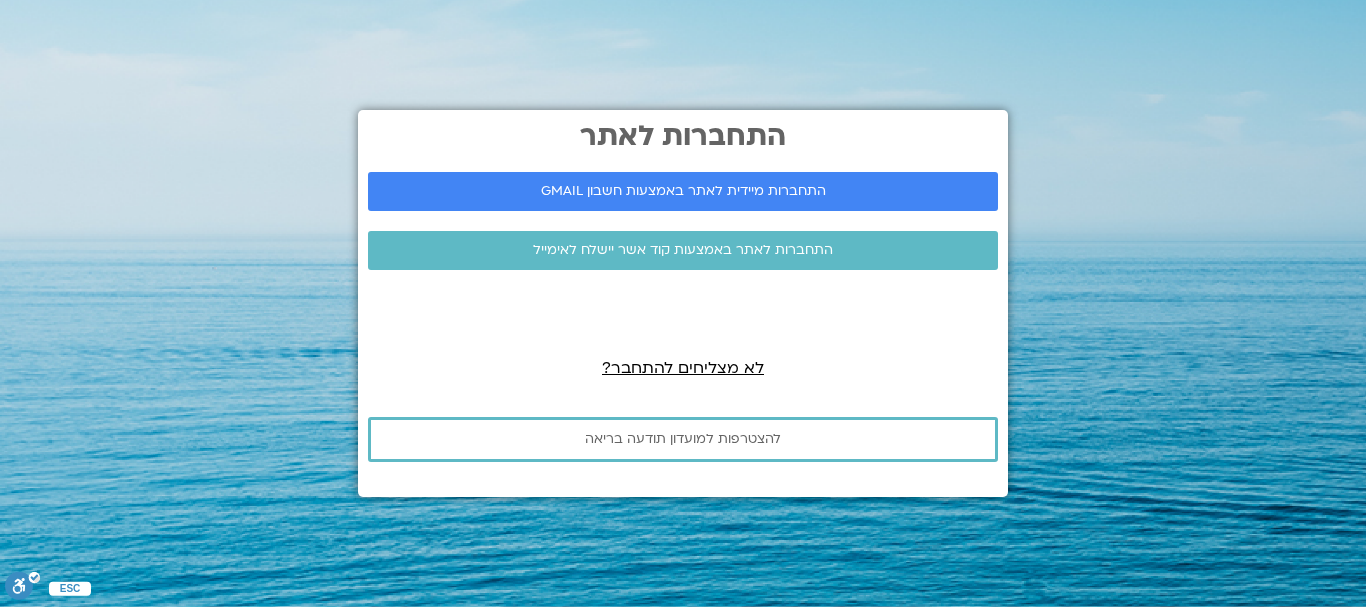 scroll, scrollTop: 0, scrollLeft: 0, axis: both 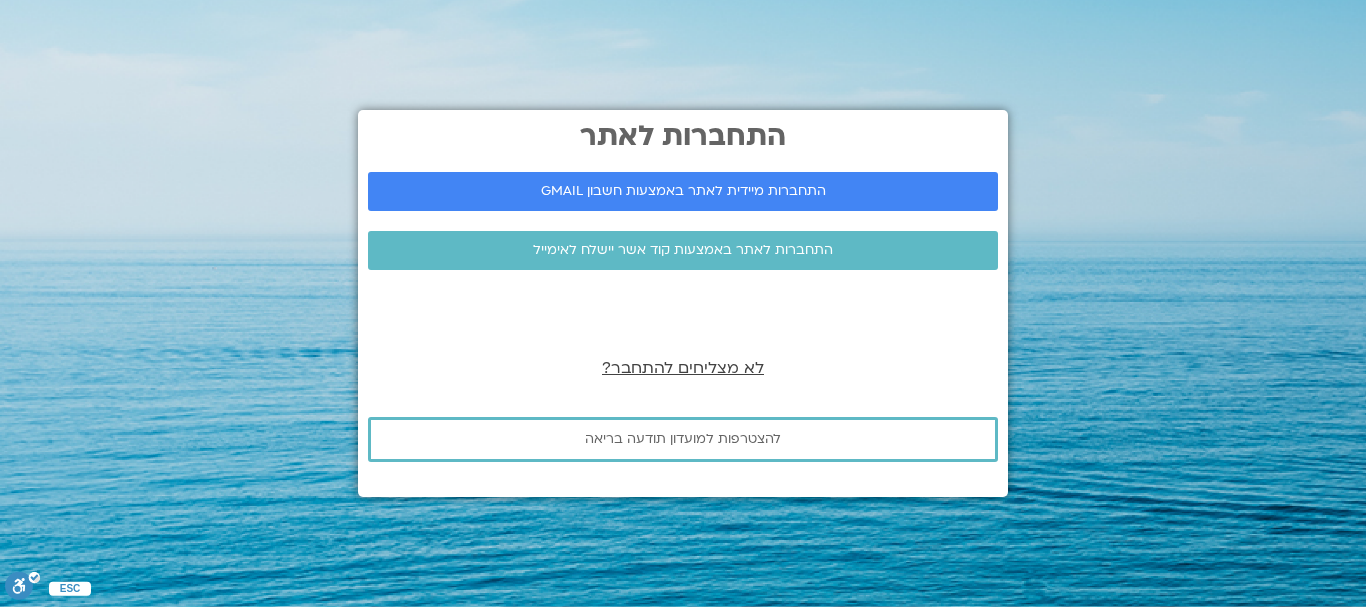 click on "לא מצליחים להתחבר?" at bounding box center [683, 368] 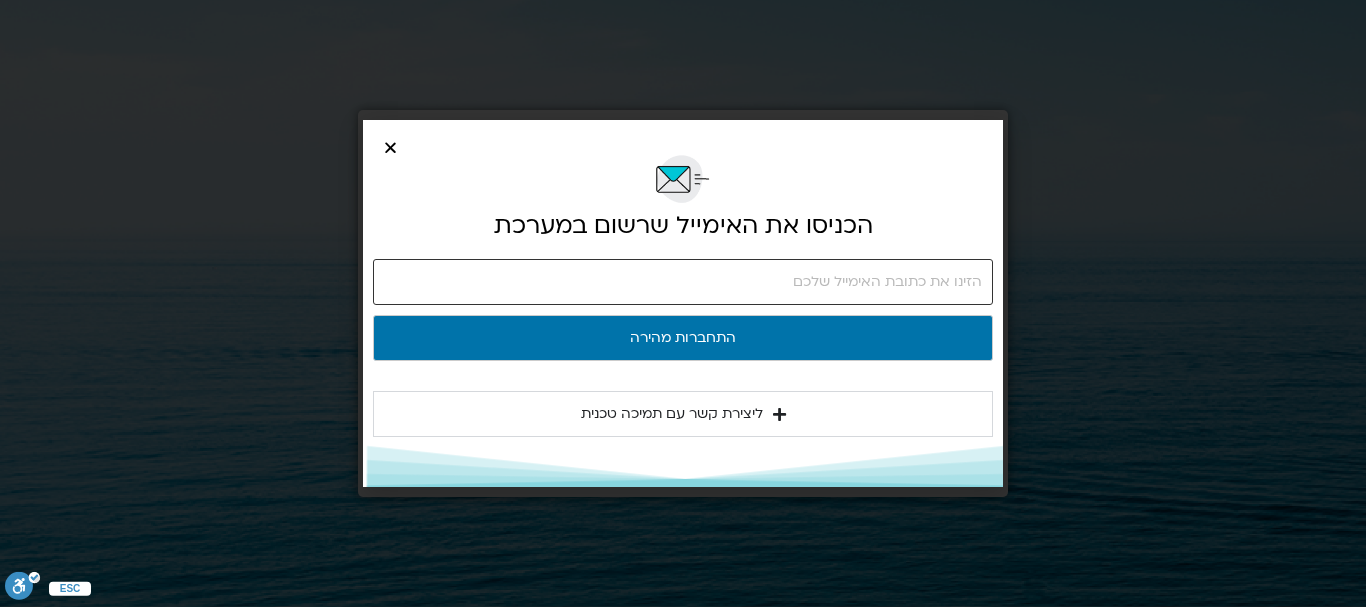 click 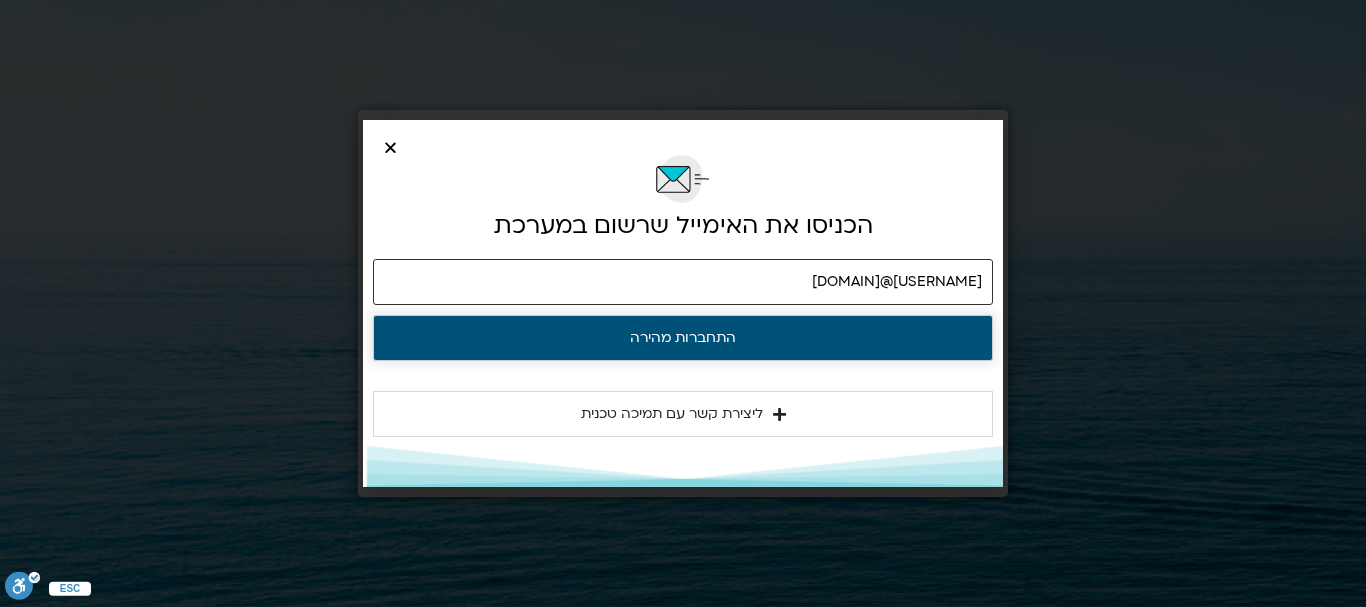 type on "HAVAKEY@GMAIL.COM" 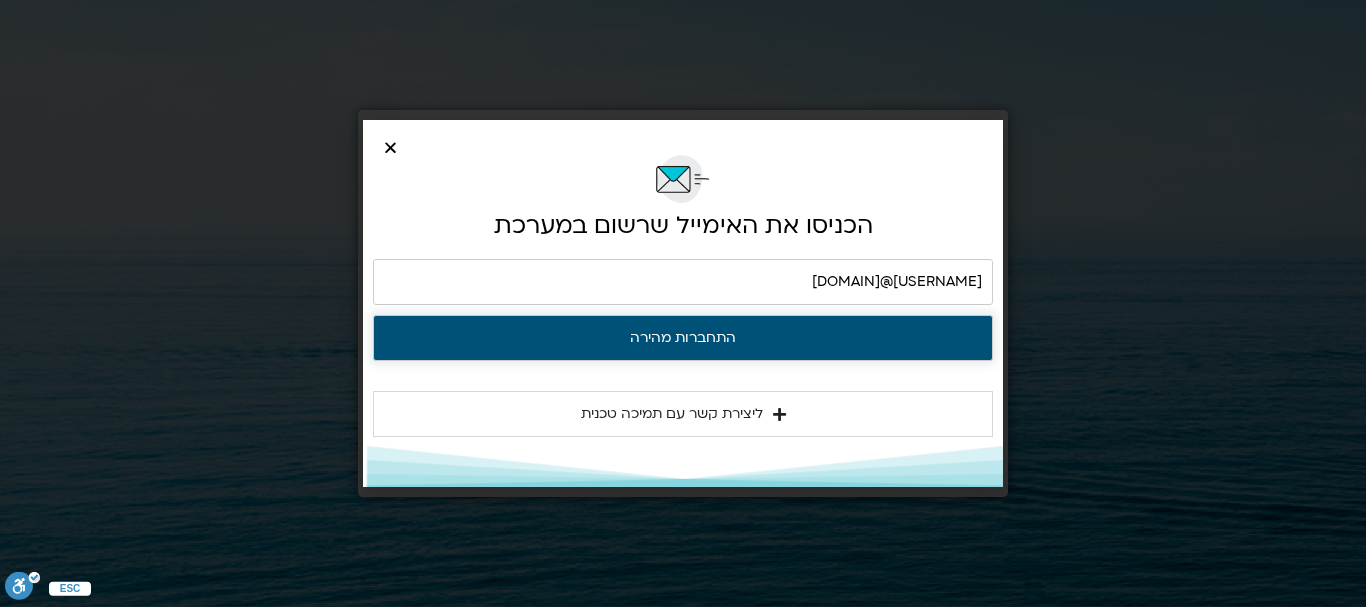 click on "התחברות מהירה" 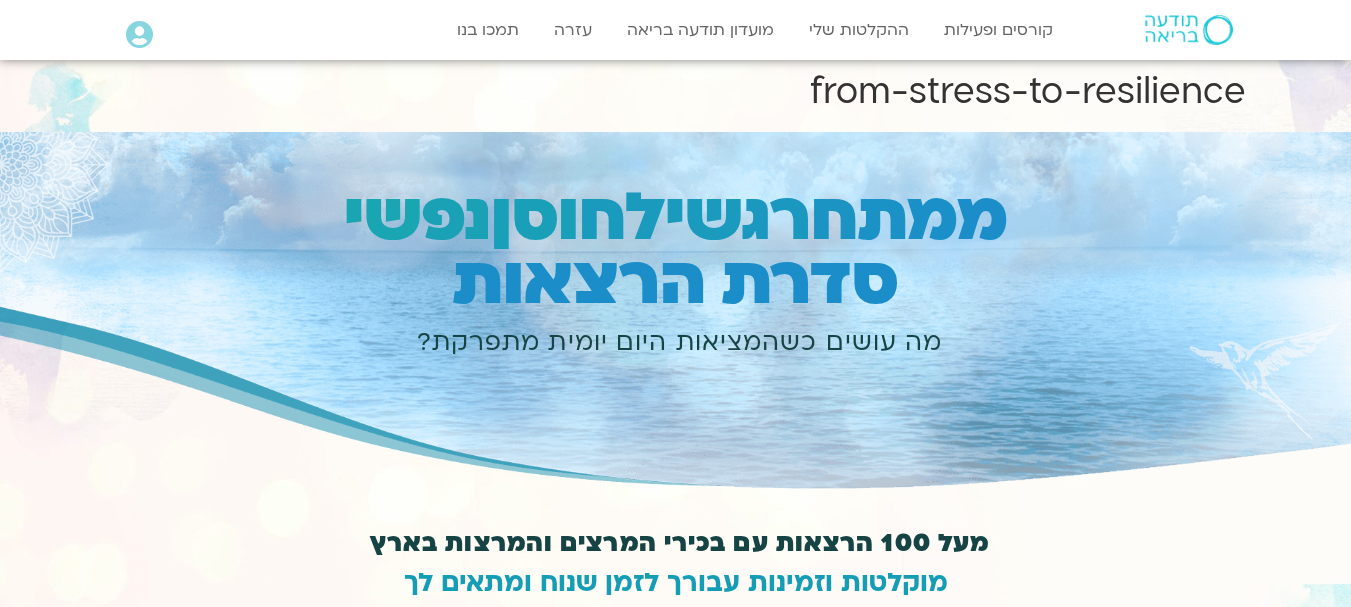 scroll, scrollTop: 0, scrollLeft: 0, axis: both 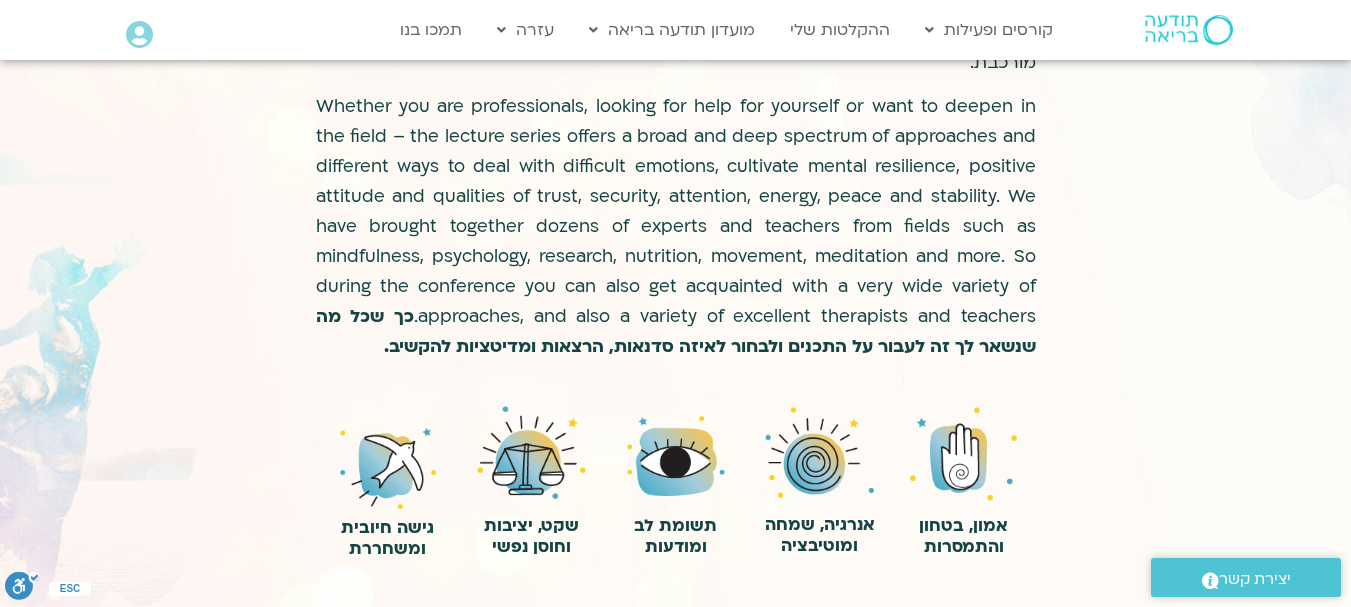 click on "יצירת קשר" at bounding box center (1255, 579) 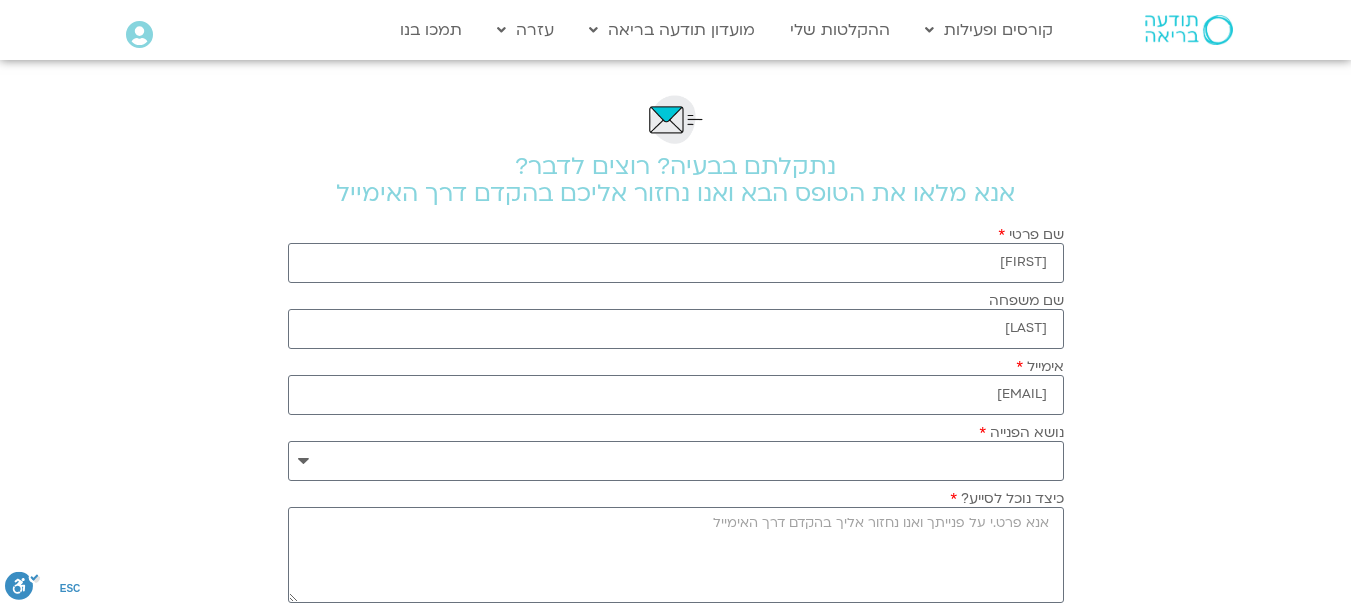 scroll, scrollTop: 0, scrollLeft: 0, axis: both 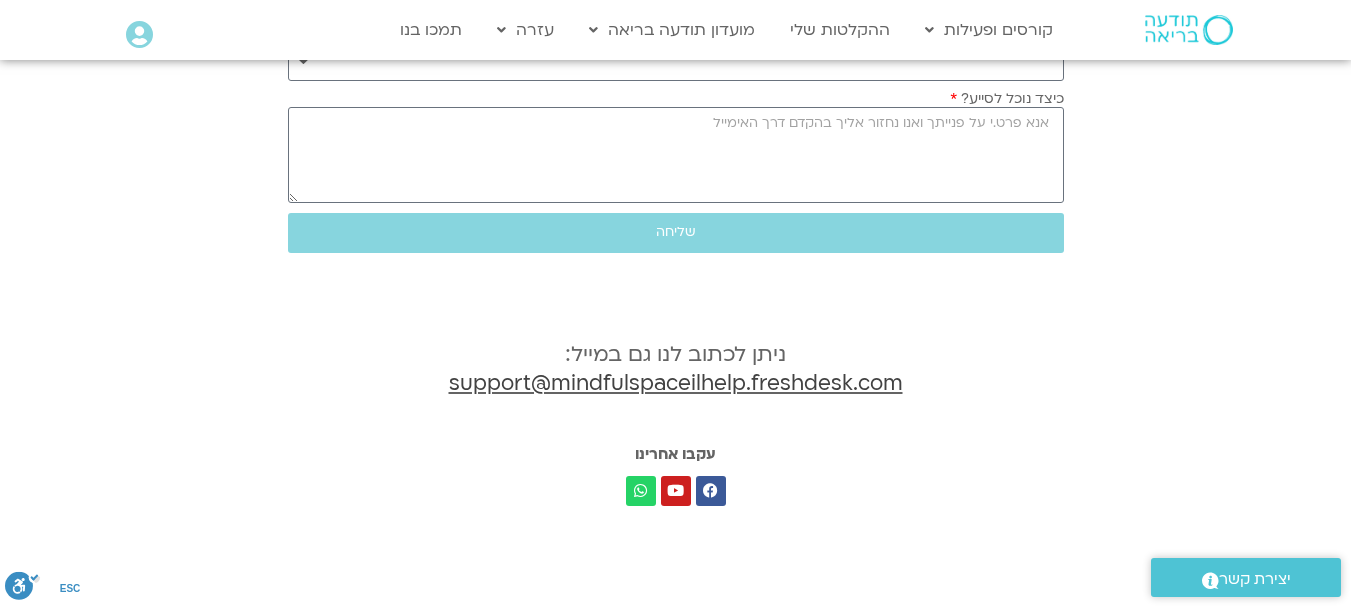 click on "support@mindfulspaceilhelp.freshdesk.com" at bounding box center [676, 383] 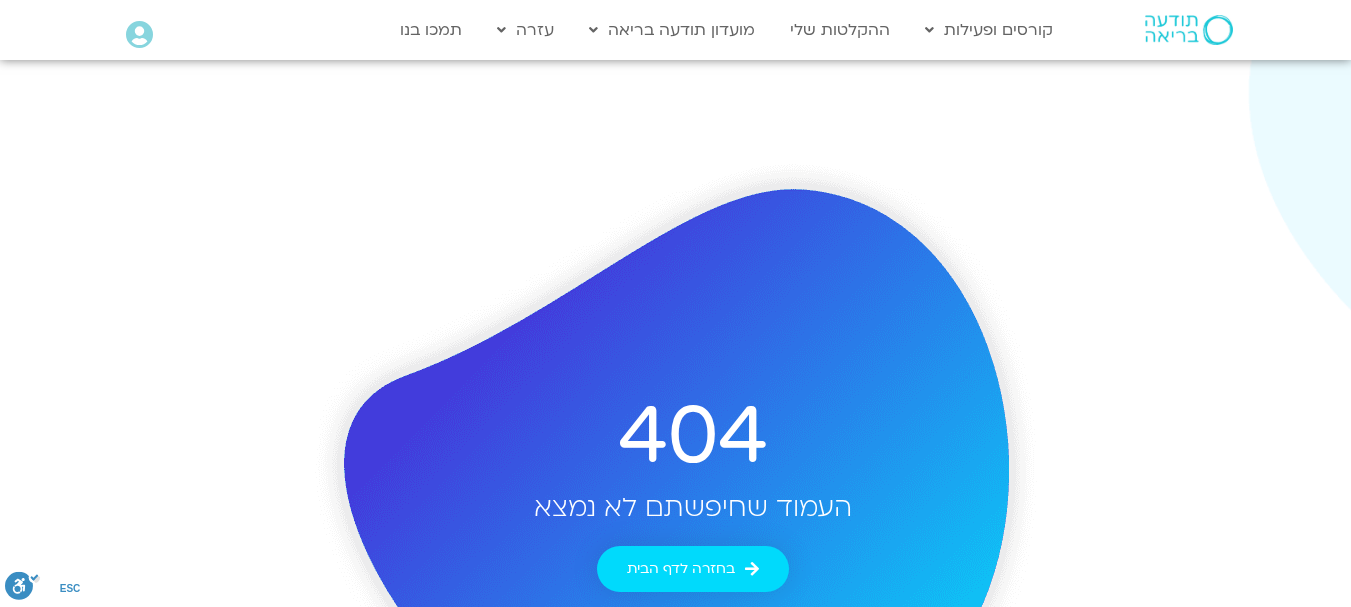 scroll, scrollTop: 0, scrollLeft: 0, axis: both 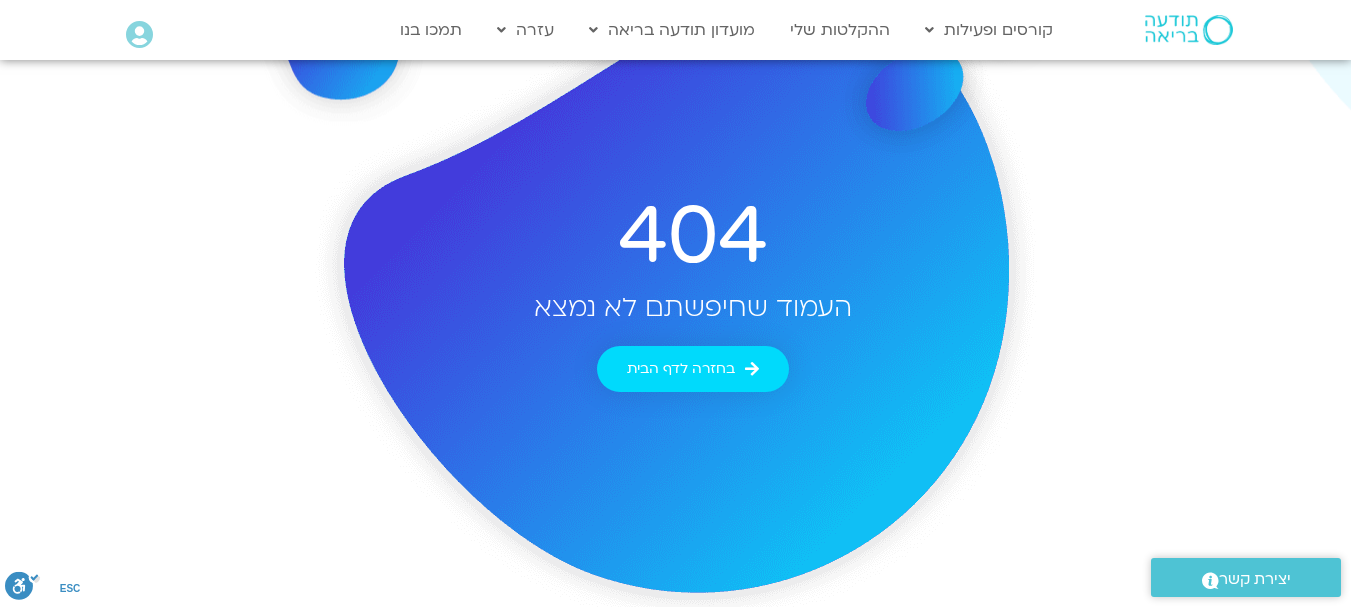 click on "יצירת קשר" at bounding box center (1255, 579) 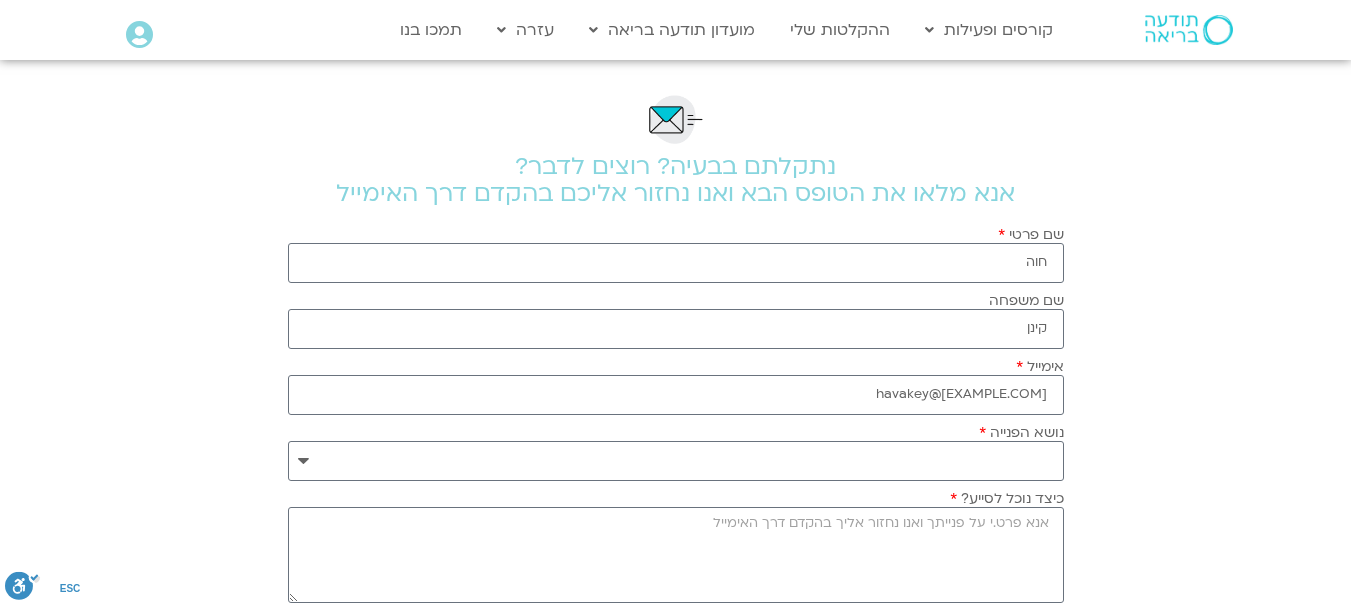 scroll, scrollTop: 0, scrollLeft: 0, axis: both 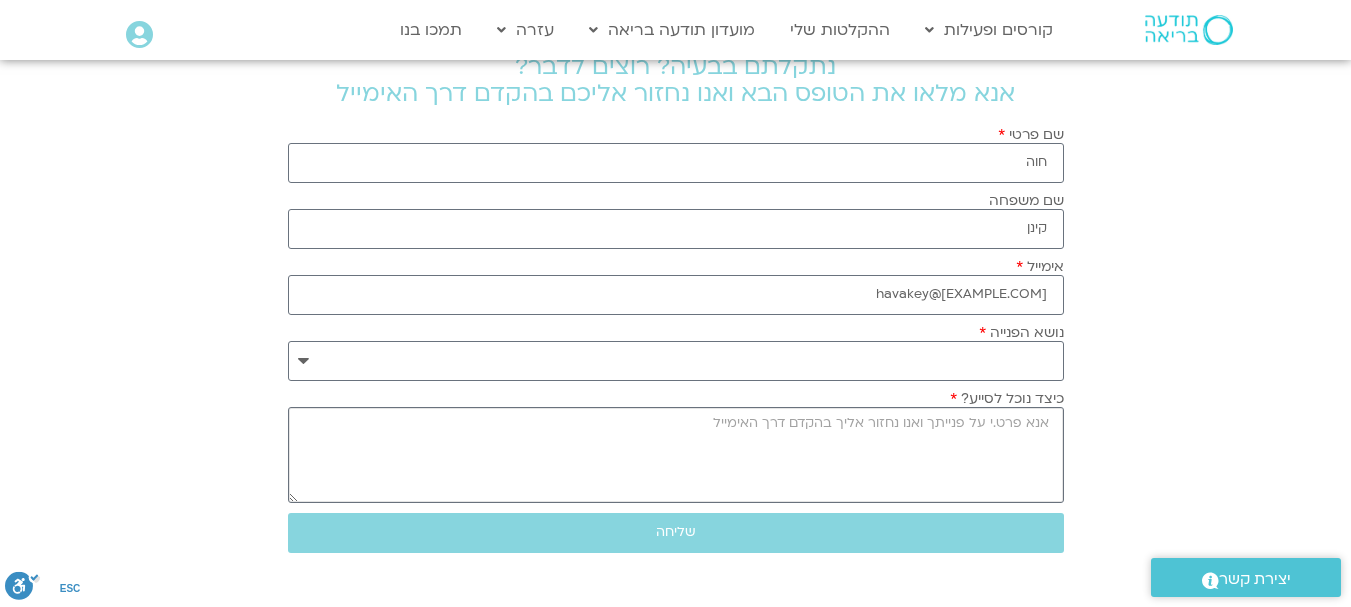 click on "כיצד נוכל לסייע?" at bounding box center (676, 455) 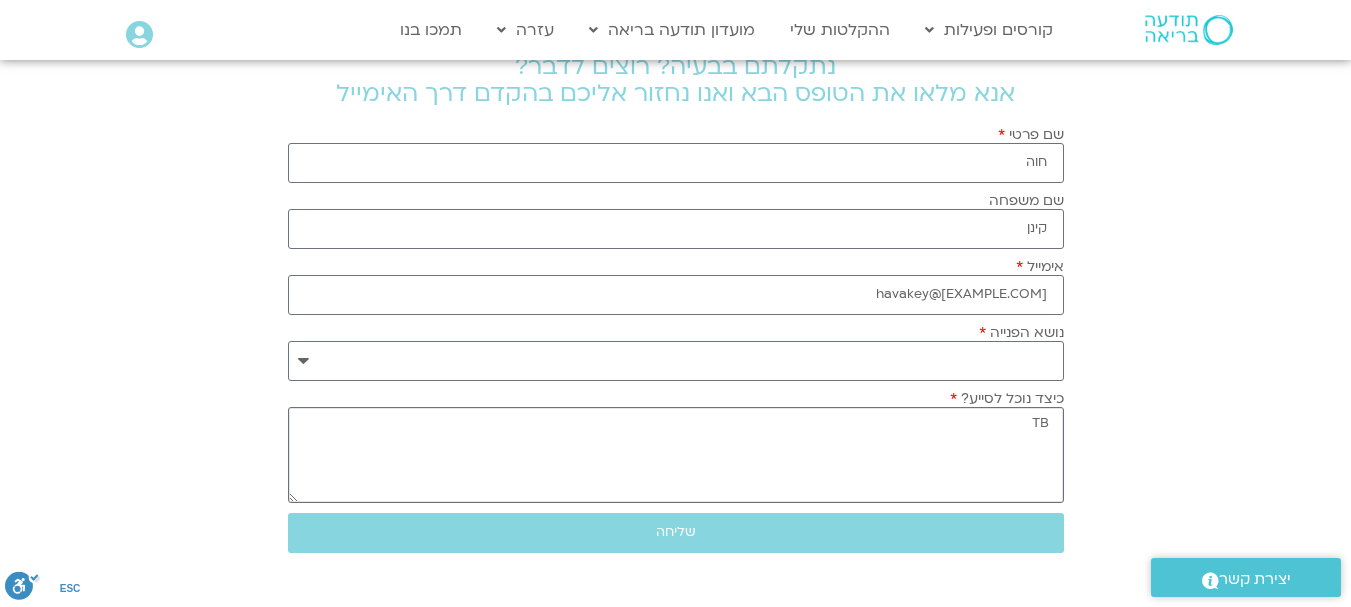 type on "T" 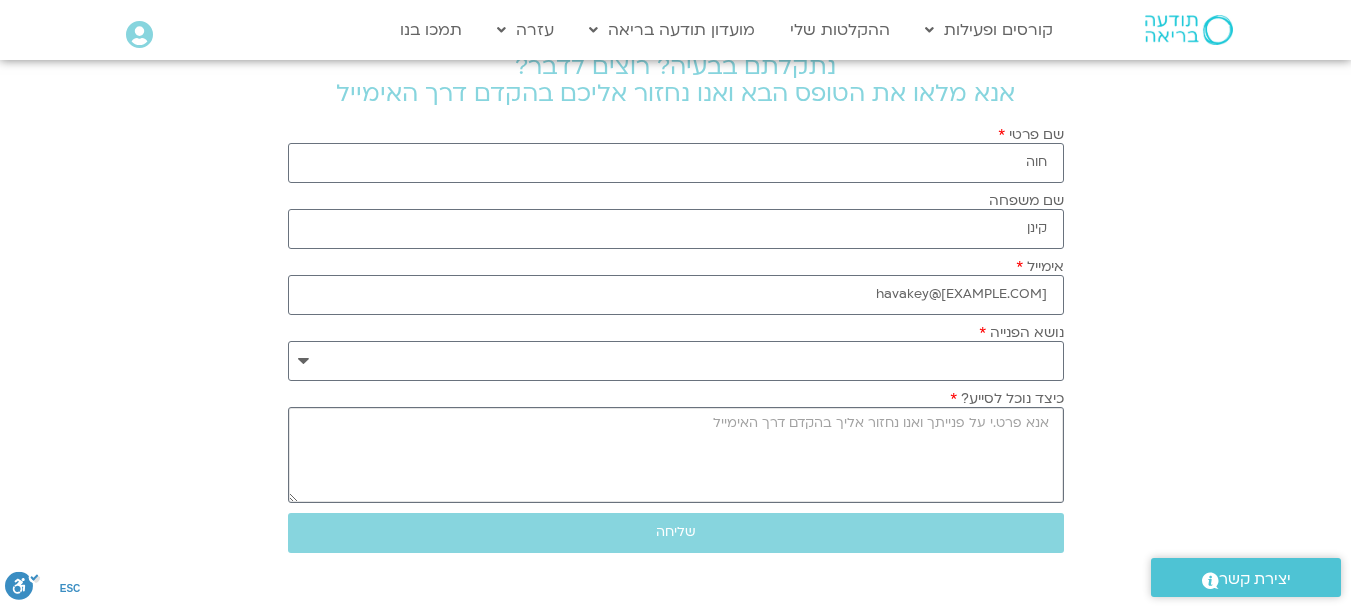click on "כיצד נוכל לסייע?" at bounding box center (676, 455) 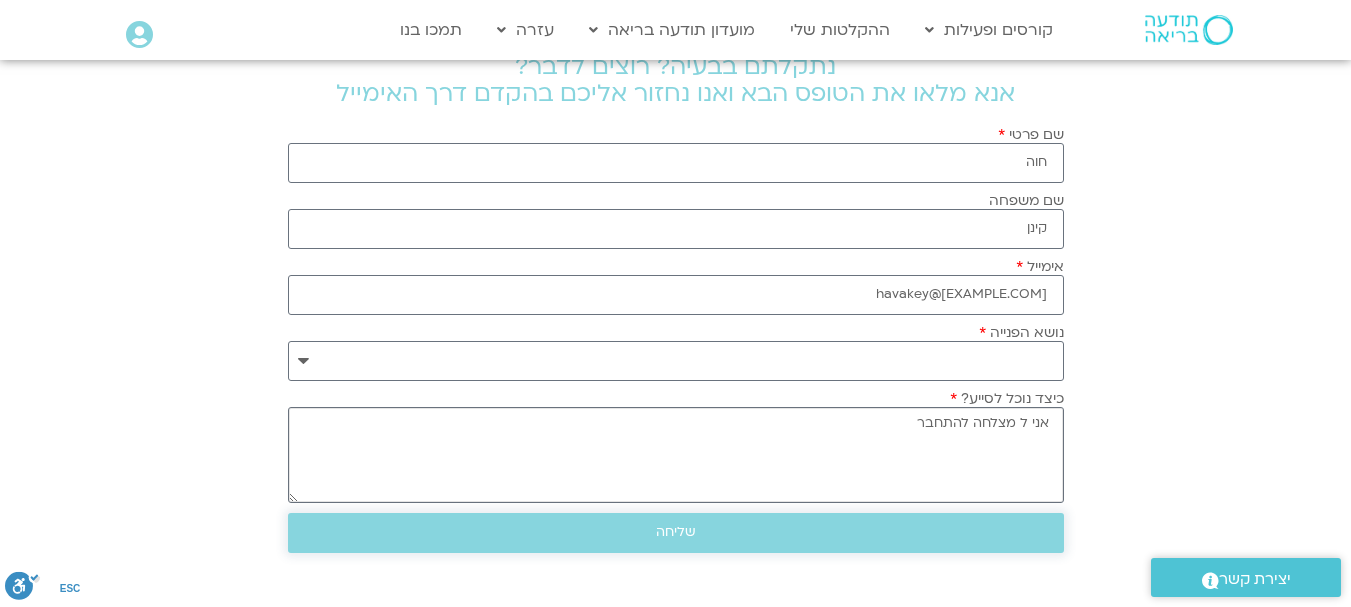 type on "אני ל מצלחה להתחבר" 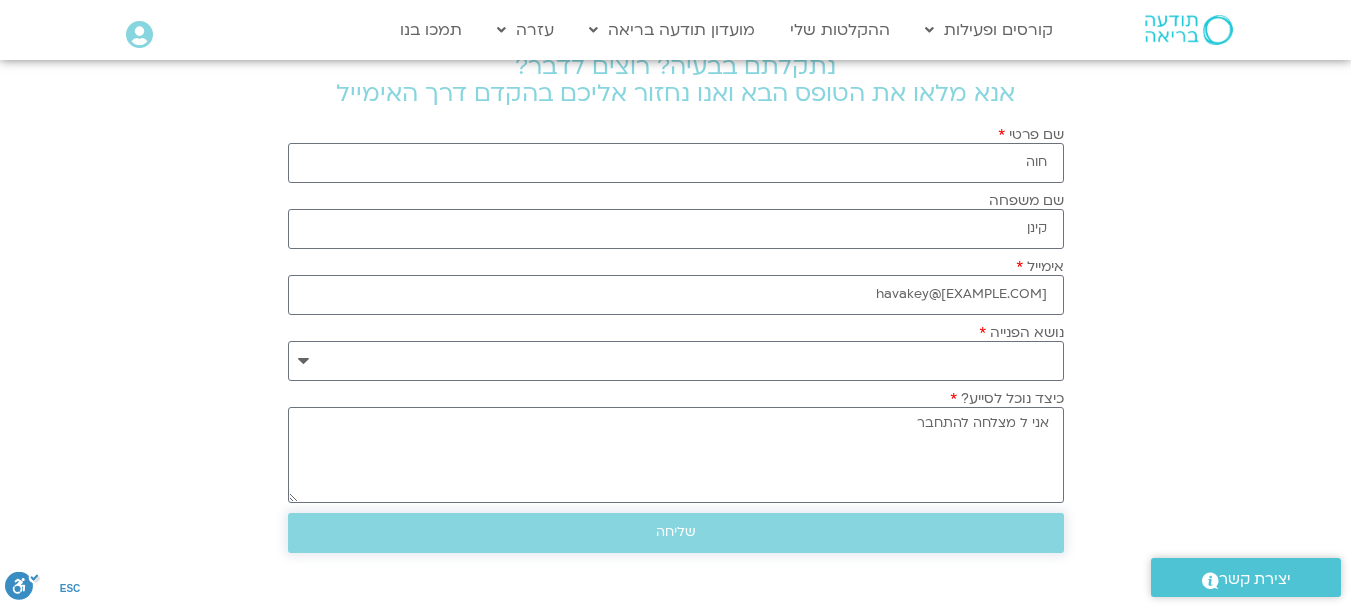 click on "שליחה" at bounding box center [676, 532] 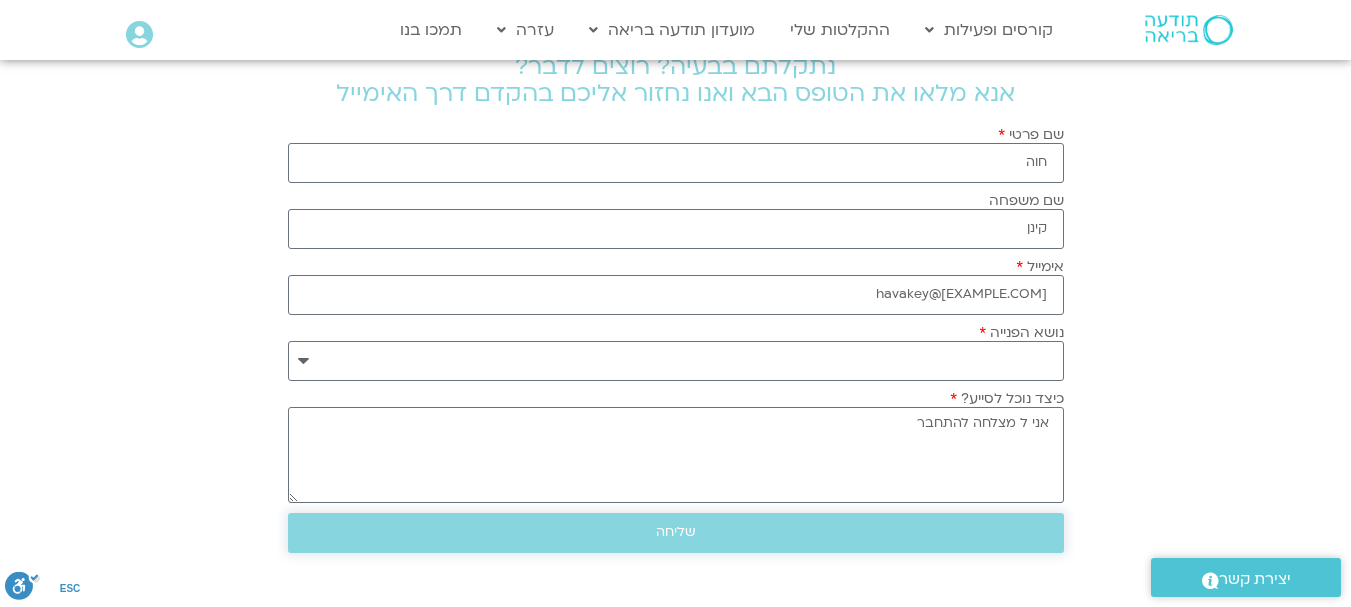 click on "שליחה" at bounding box center [676, 533] 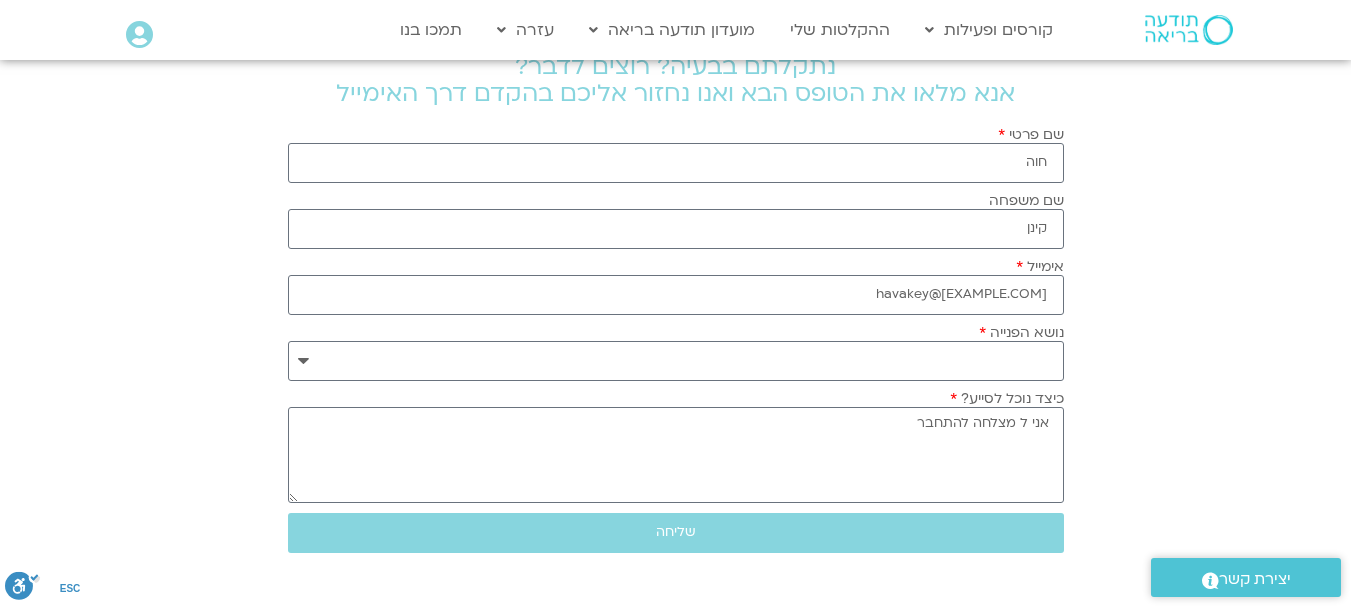 click on "**********" at bounding box center [675, 393] 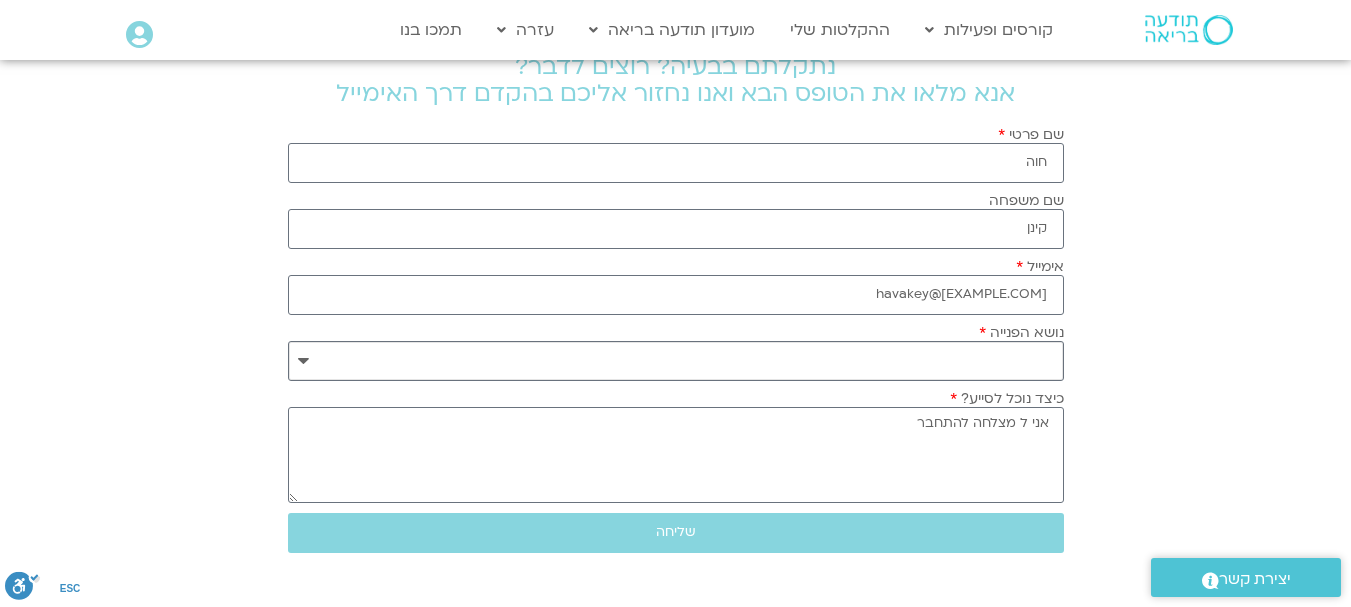 click on "**********" at bounding box center (676, 361) 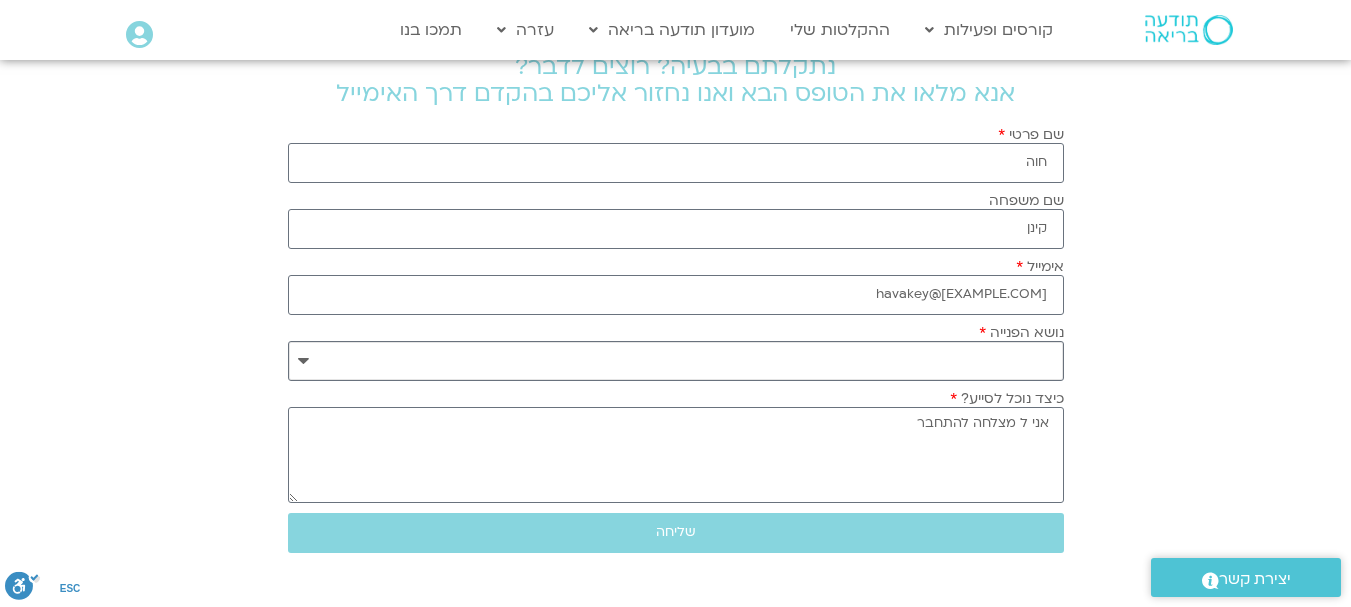 select on "**********" 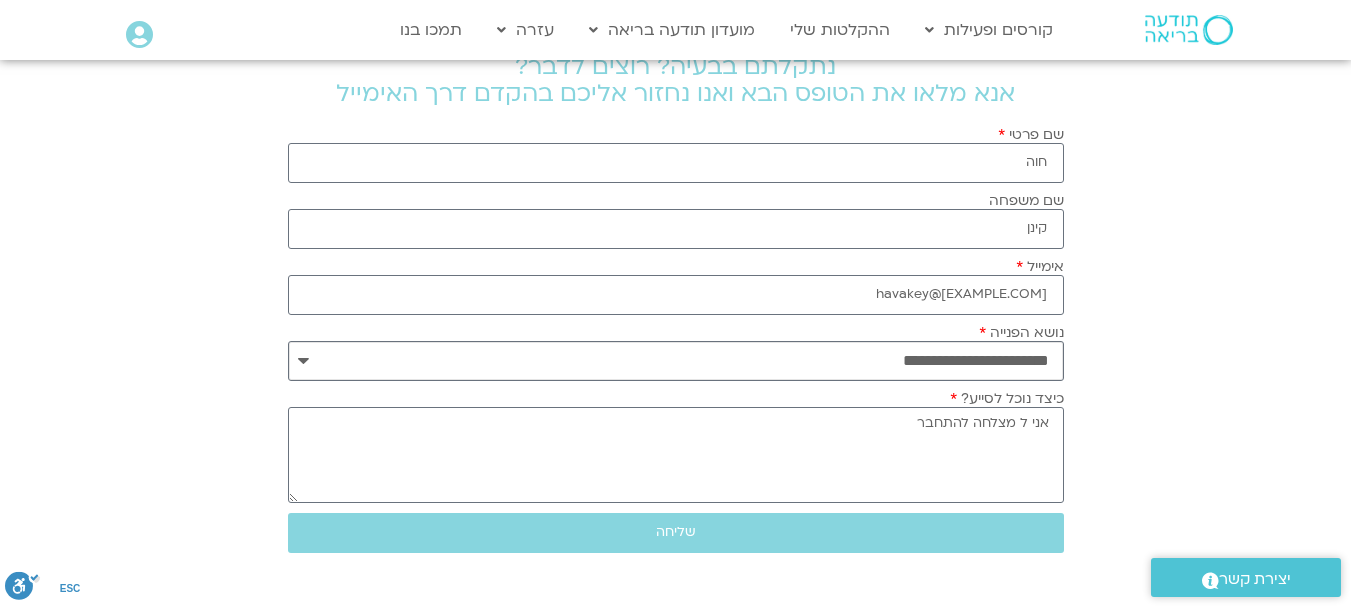 click on "**********" at bounding box center (676, 361) 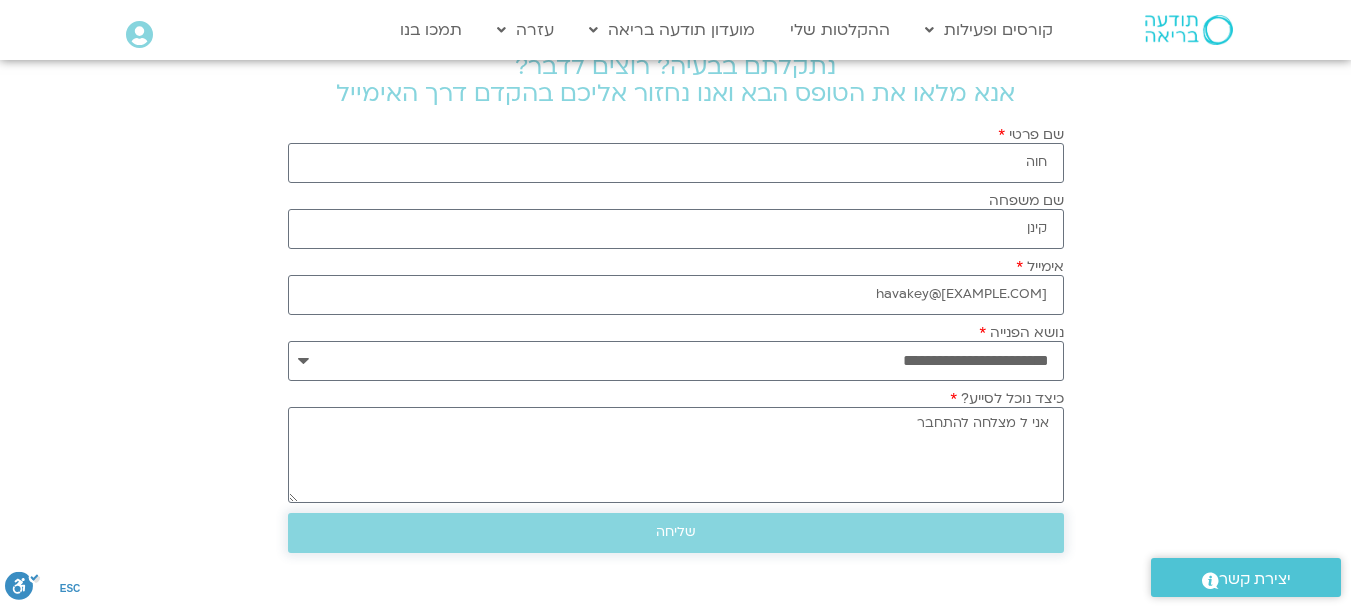 click on "שליחה" at bounding box center (676, 532) 